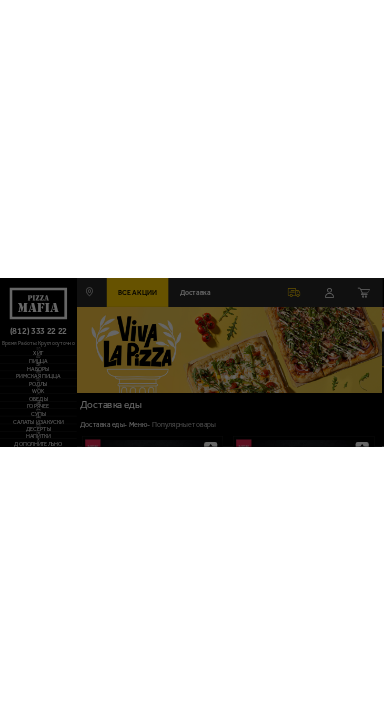 scroll, scrollTop: 0, scrollLeft: 0, axis: both 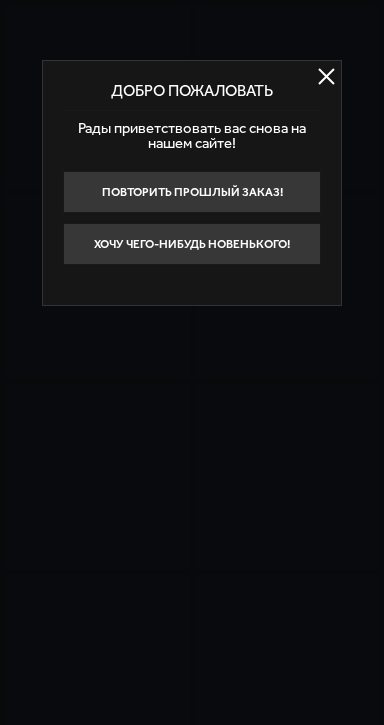 click on "Хочу чего-нибудь новенького!" at bounding box center [192, 244] 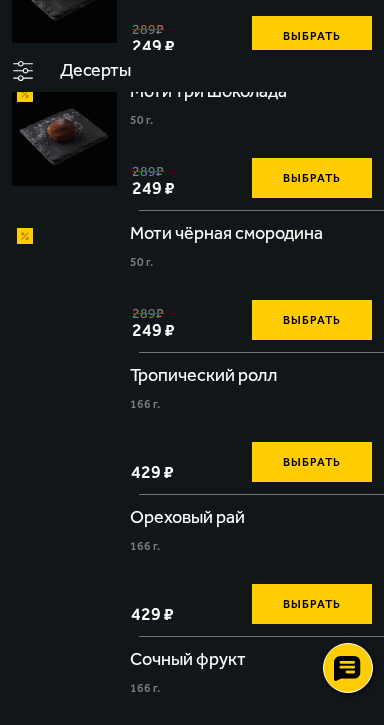 scroll, scrollTop: 400, scrollLeft: 0, axis: vertical 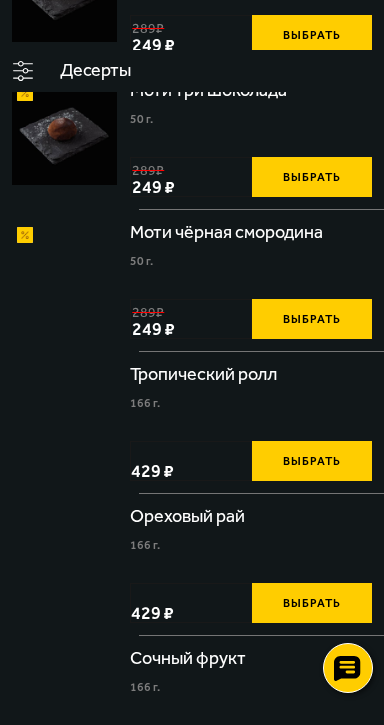 click on "Наборы" at bounding box center [0, 0] 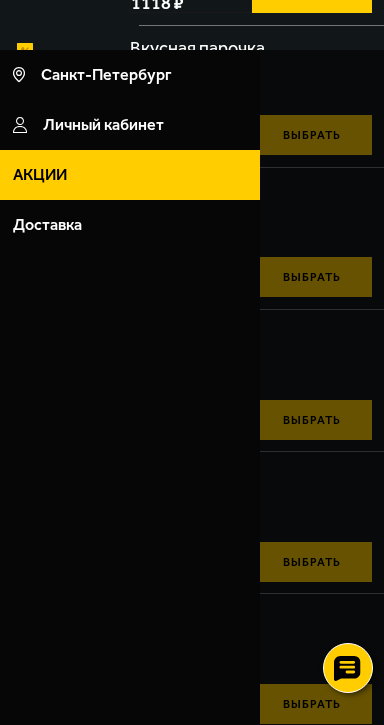 scroll, scrollTop: 0, scrollLeft: 0, axis: both 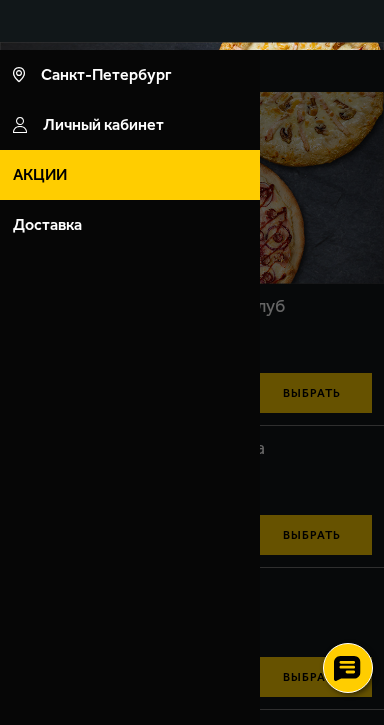 drag, startPoint x: 377, startPoint y: 209, endPoint x: 491, endPoint y: 163, distance: 122.93088 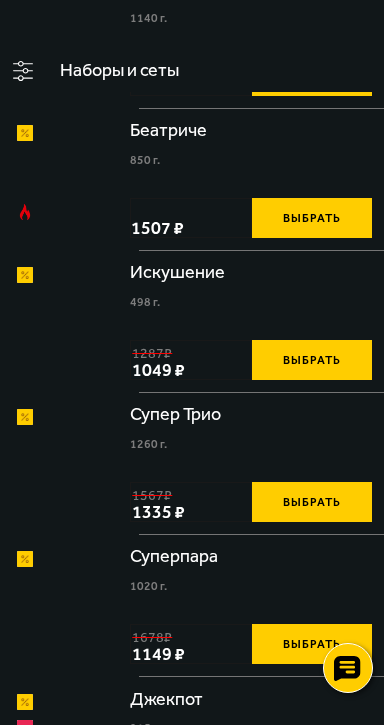 scroll, scrollTop: 1542, scrollLeft: 0, axis: vertical 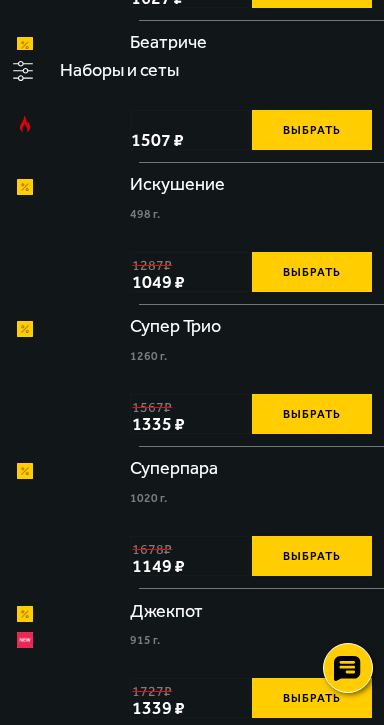 click on "Обеды" at bounding box center [0, 0] 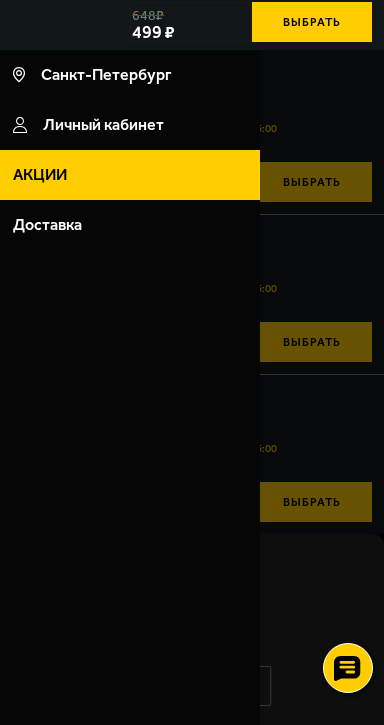 scroll, scrollTop: 0, scrollLeft: 0, axis: both 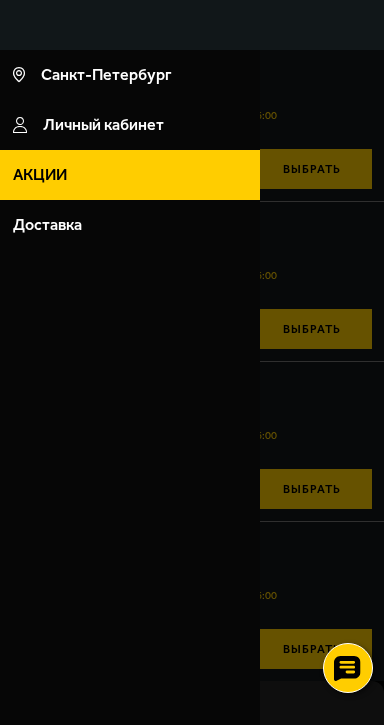 click at bounding box center (192, 412) 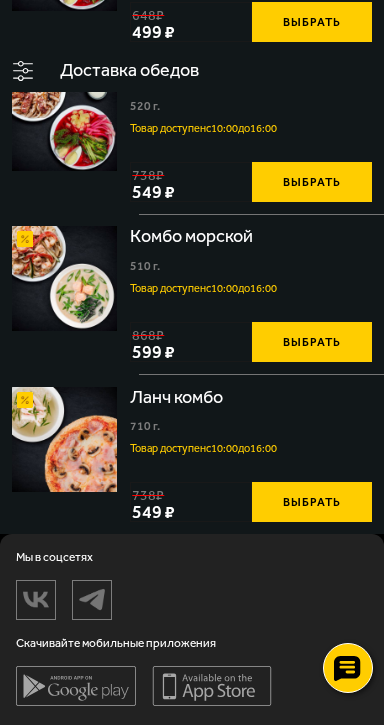 scroll, scrollTop: 1021, scrollLeft: 0, axis: vertical 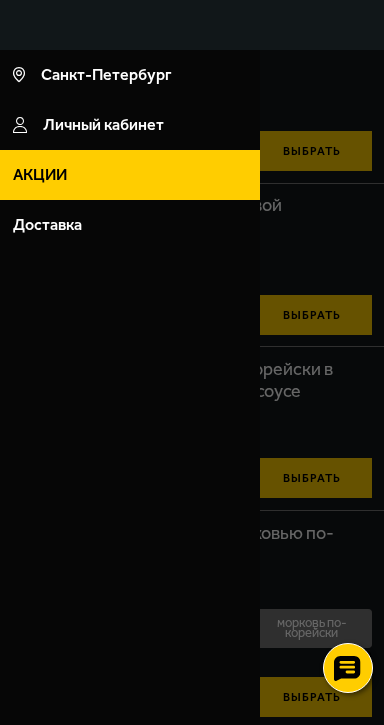 click at bounding box center [192, 412] 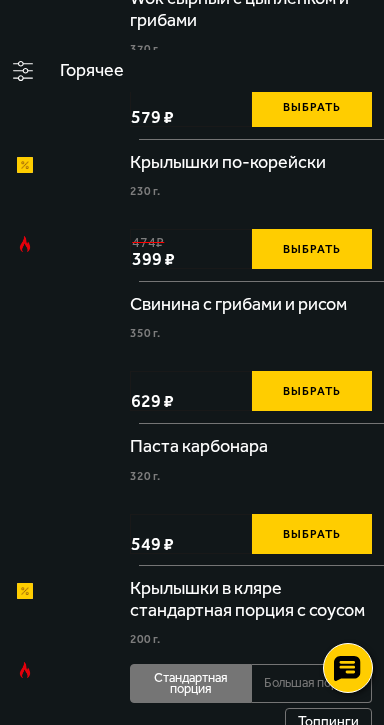 scroll, scrollTop: 857, scrollLeft: 0, axis: vertical 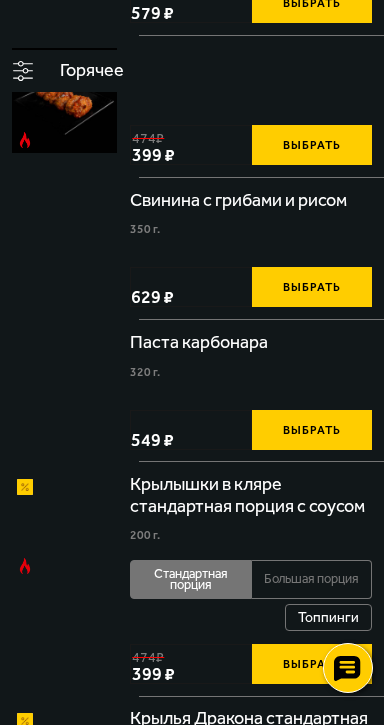 click on "морковь по-корейски" at bounding box center (312, -229) 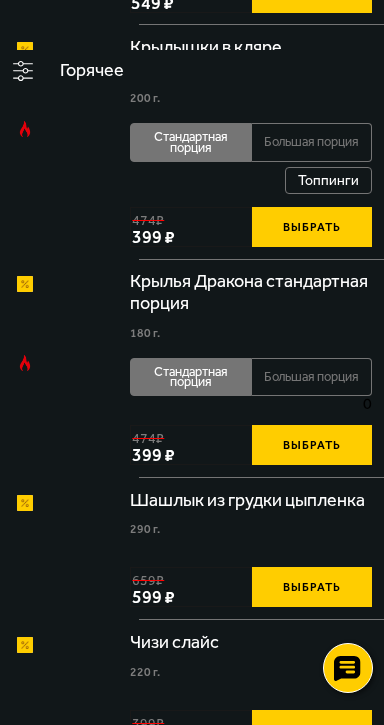 scroll, scrollTop: 1314, scrollLeft: 0, axis: vertical 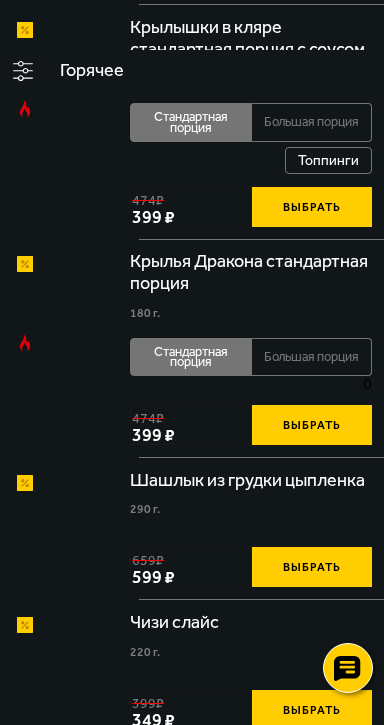 click on "Выбрать" at bounding box center [312, -454] 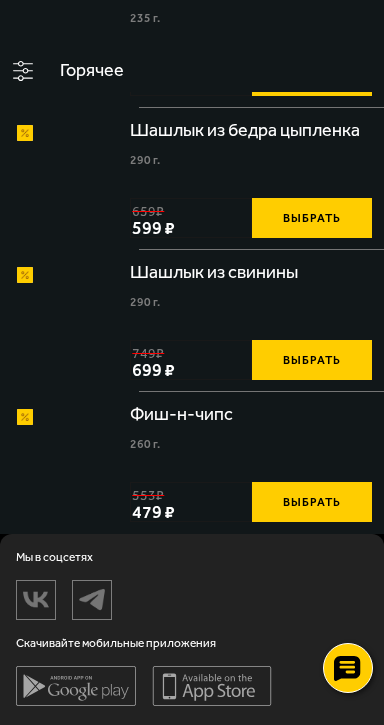 scroll, scrollTop: 2514, scrollLeft: 0, axis: vertical 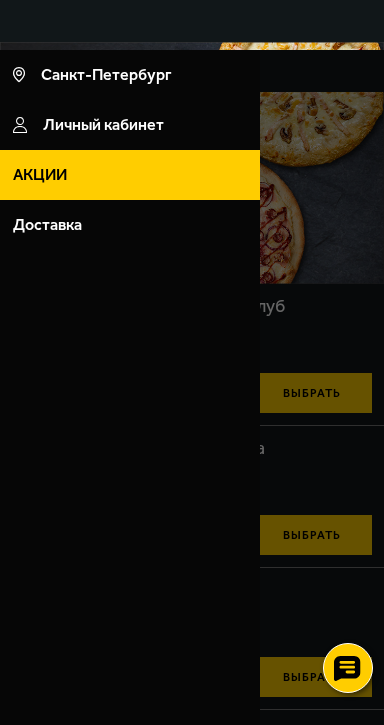 click at bounding box center [192, 412] 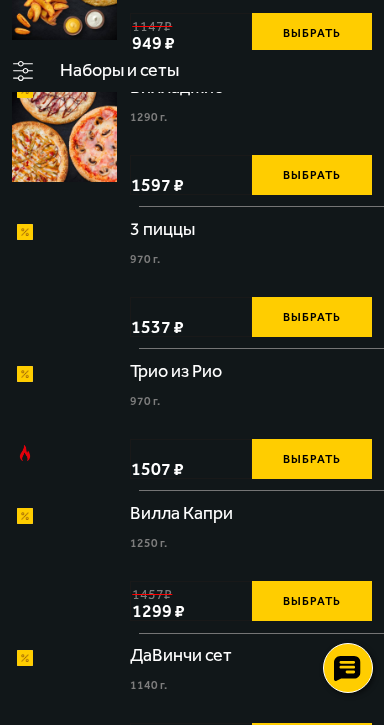 scroll, scrollTop: 800, scrollLeft: 0, axis: vertical 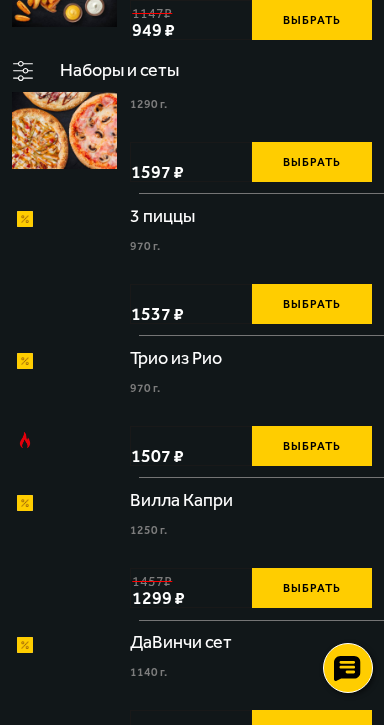 click on "Пицца" at bounding box center [0, 0] 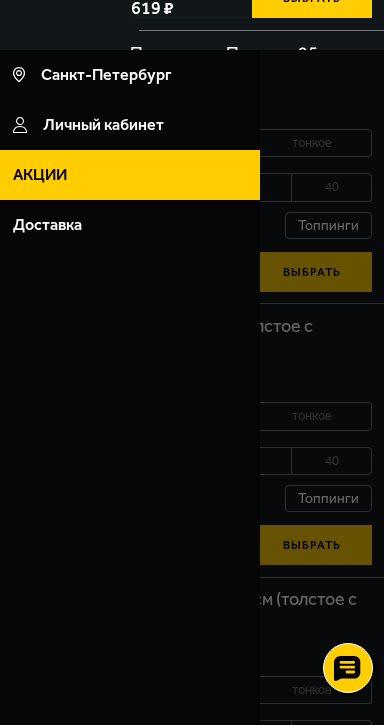 scroll, scrollTop: 0, scrollLeft: 0, axis: both 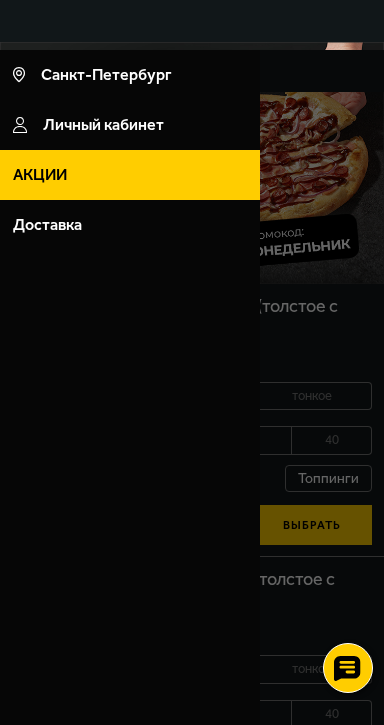 click at bounding box center [192, 412] 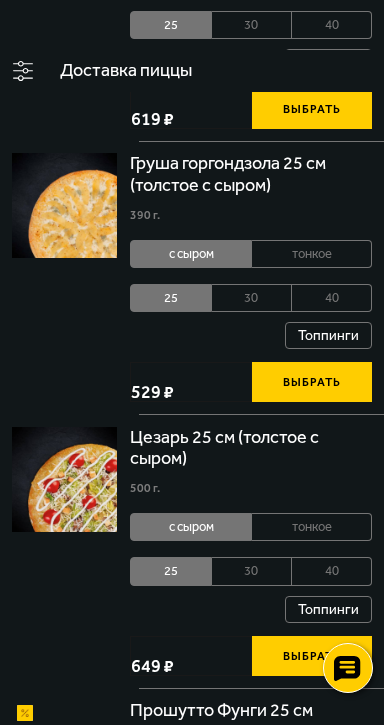 scroll, scrollTop: 2114, scrollLeft: 0, axis: vertical 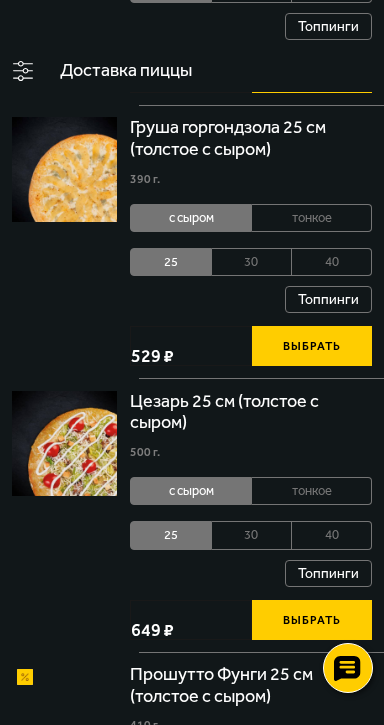 click on "Выбрать" at bounding box center (312, 73) 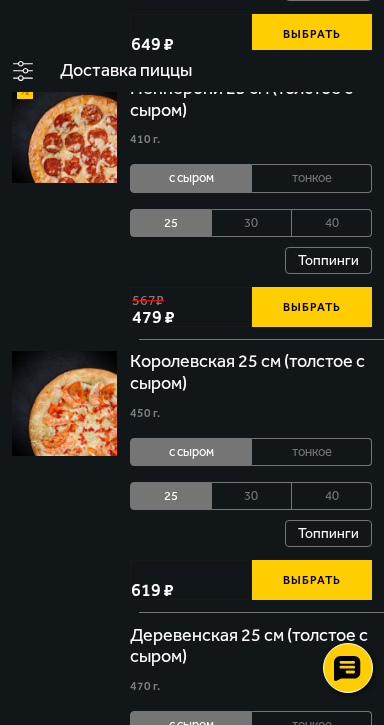 scroll, scrollTop: 3885, scrollLeft: 0, axis: vertical 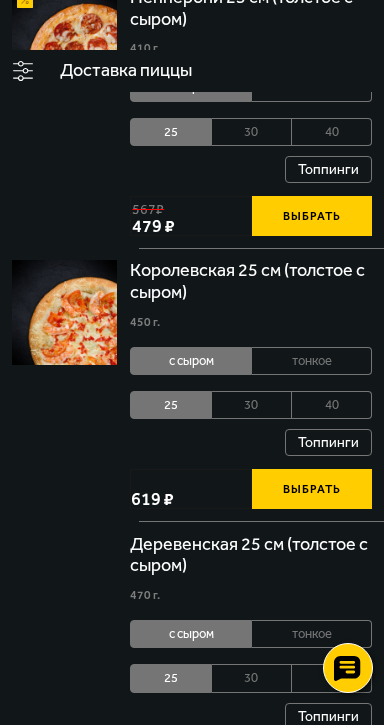 click on "Выбрать" at bounding box center (312, -331) 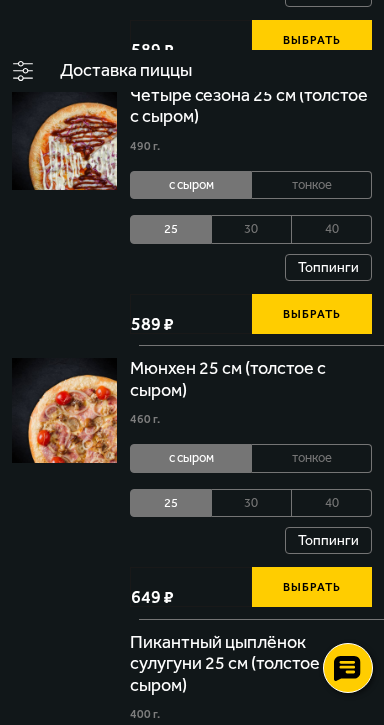 scroll, scrollTop: 5600, scrollLeft: 0, axis: vertical 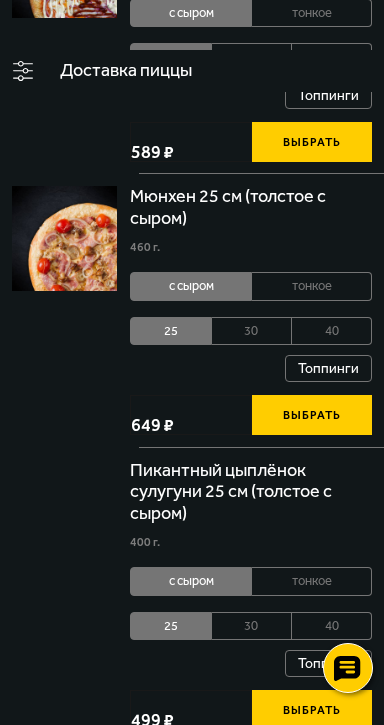 click on "Выбрать" at bounding box center [312, -132] 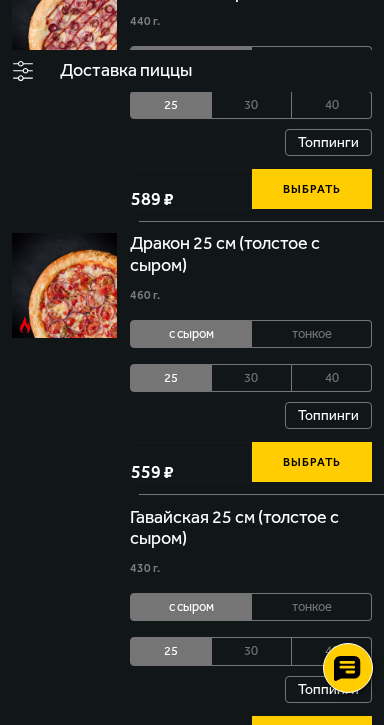 scroll, scrollTop: 6742, scrollLeft: 0, axis: vertical 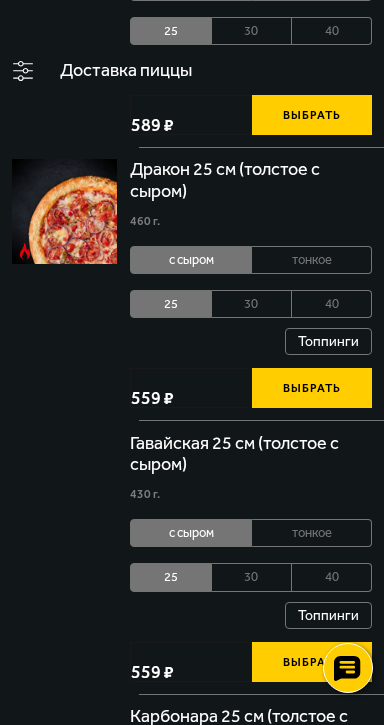 click on "Выбрать" at bounding box center [312, -432] 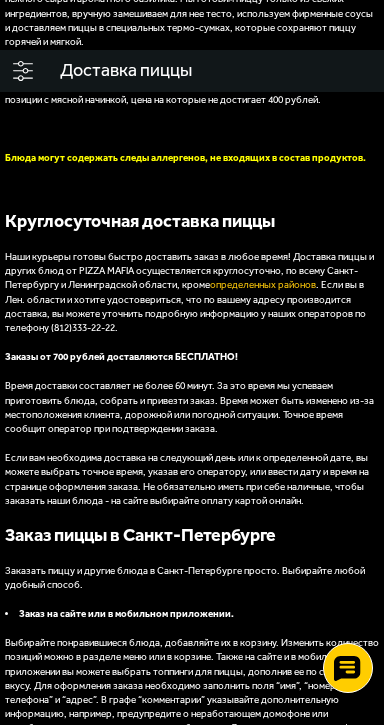 scroll, scrollTop: 8400, scrollLeft: 0, axis: vertical 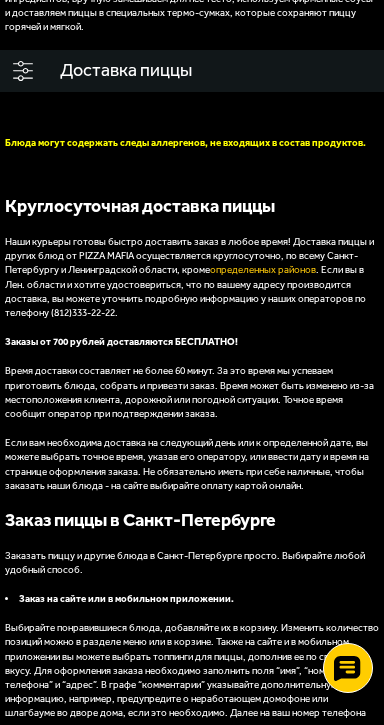 click on "6" at bounding box center (0, 0) 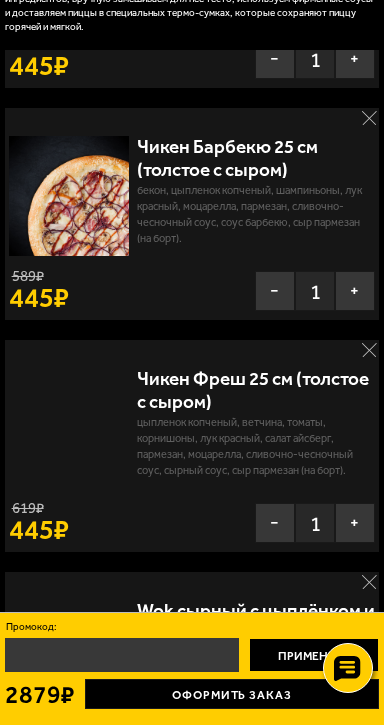 scroll, scrollTop: 228, scrollLeft: 0, axis: vertical 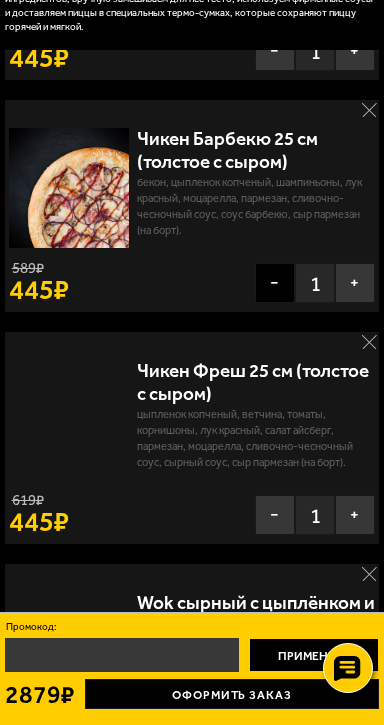 click on "−" at bounding box center [275, 283] 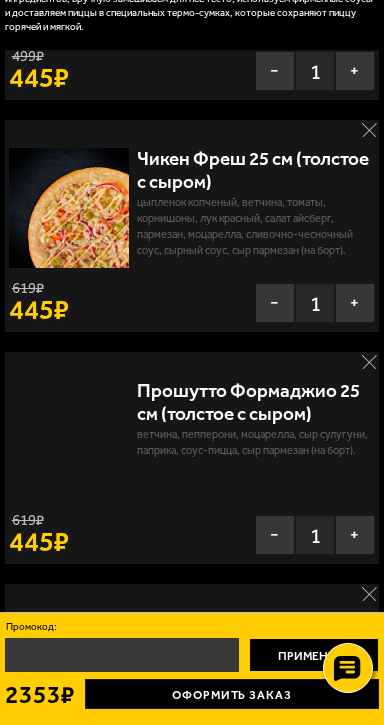 scroll, scrollTop: 228, scrollLeft: 0, axis: vertical 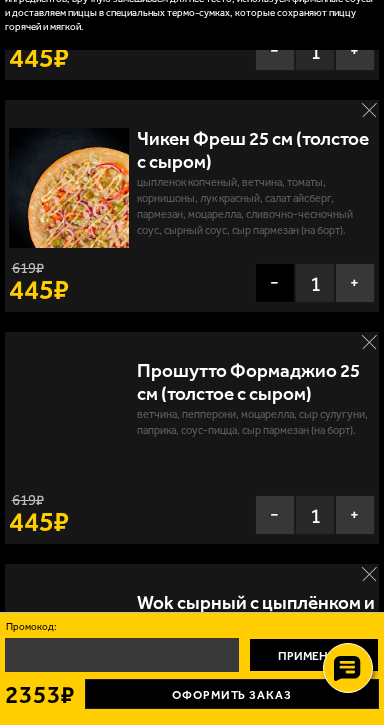 click on "−" at bounding box center [275, 283] 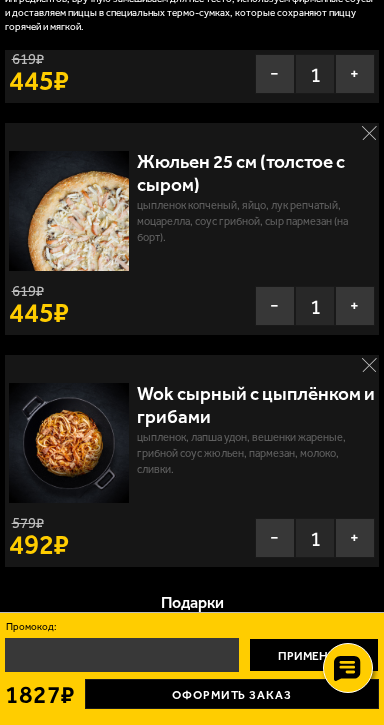scroll, scrollTop: 457, scrollLeft: 0, axis: vertical 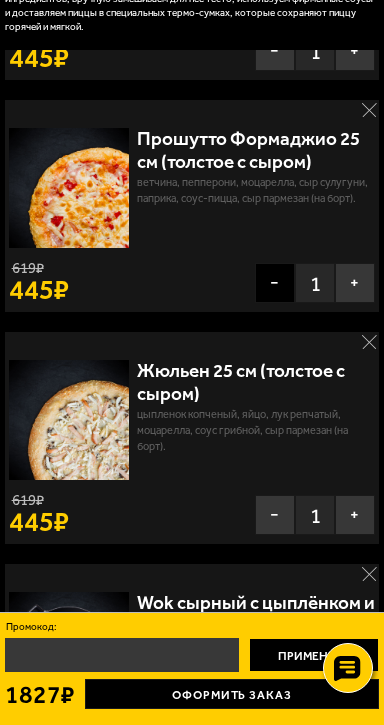 click on "−" at bounding box center (275, 283) 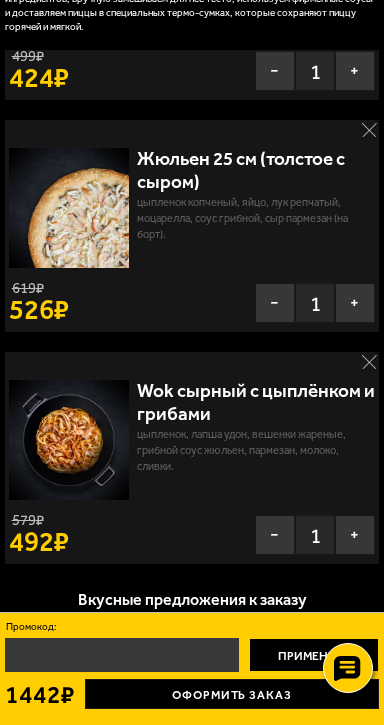 scroll, scrollTop: 228, scrollLeft: 0, axis: vertical 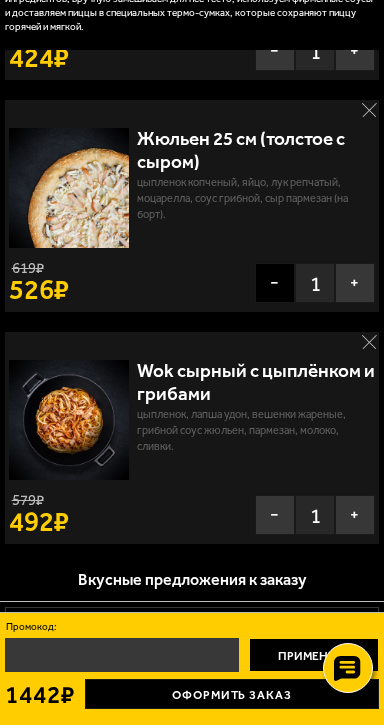click on "−" at bounding box center (275, 283) 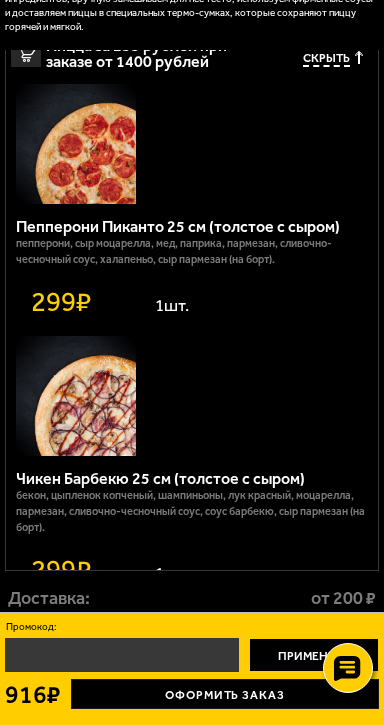 scroll, scrollTop: 1142, scrollLeft: 0, axis: vertical 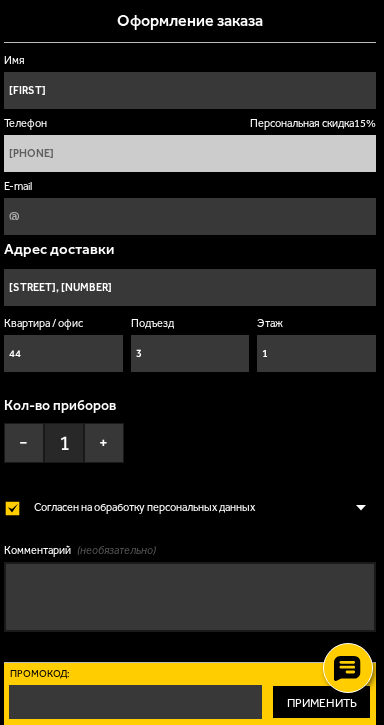 type on "улица Ленсовета, 73к1" 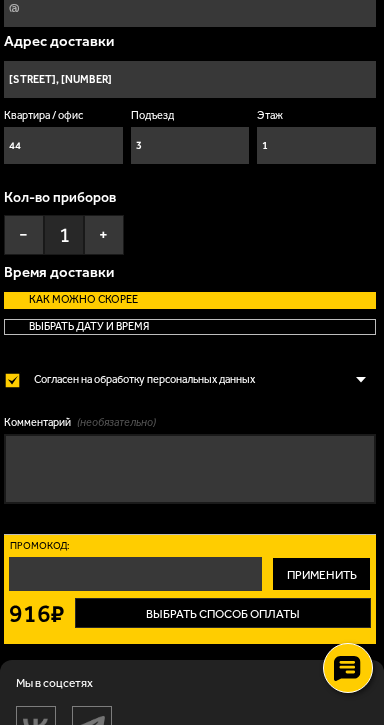 scroll, scrollTop: 228, scrollLeft: 0, axis: vertical 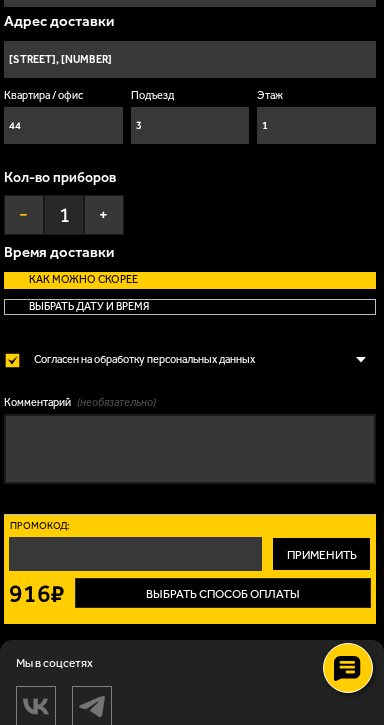 drag, startPoint x: 289, startPoint y: 187, endPoint x: 302, endPoint y: 198, distance: 17.029387 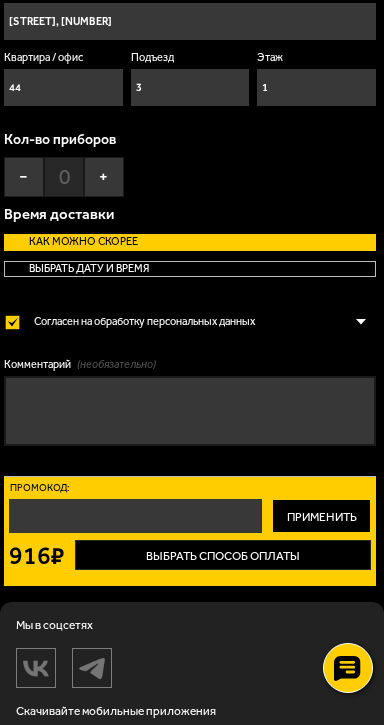 scroll, scrollTop: 285, scrollLeft: 0, axis: vertical 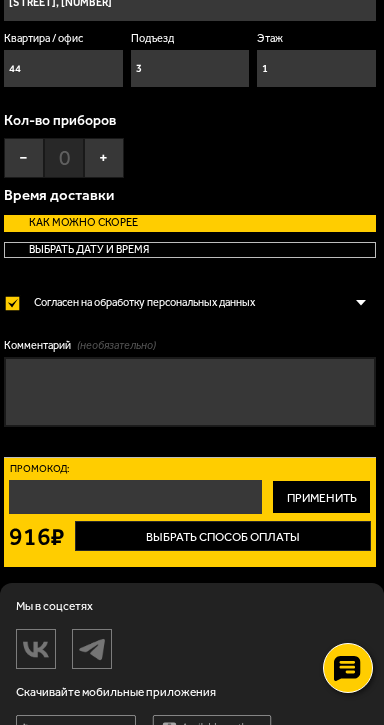 click on "Супы" at bounding box center (0, 0) 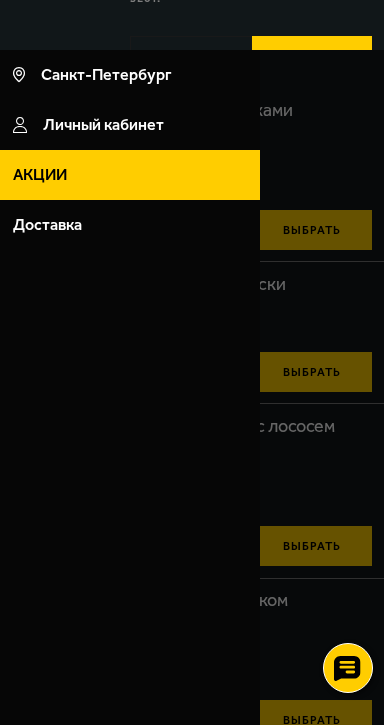 scroll, scrollTop: 0, scrollLeft: 0, axis: both 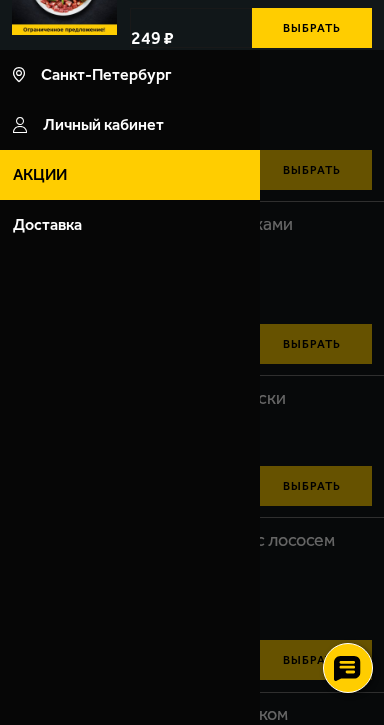 click at bounding box center [192, 412] 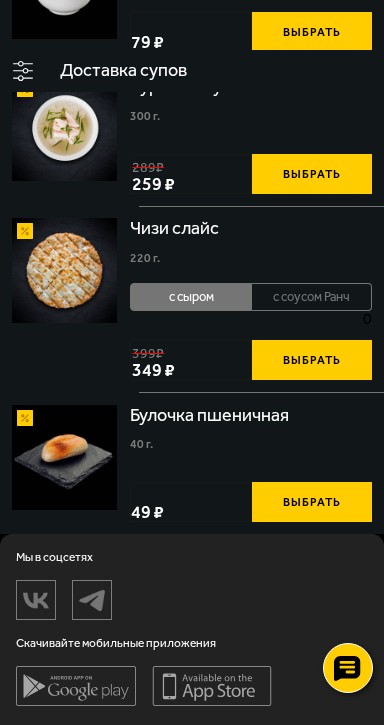 scroll, scrollTop: 1142, scrollLeft: 0, axis: vertical 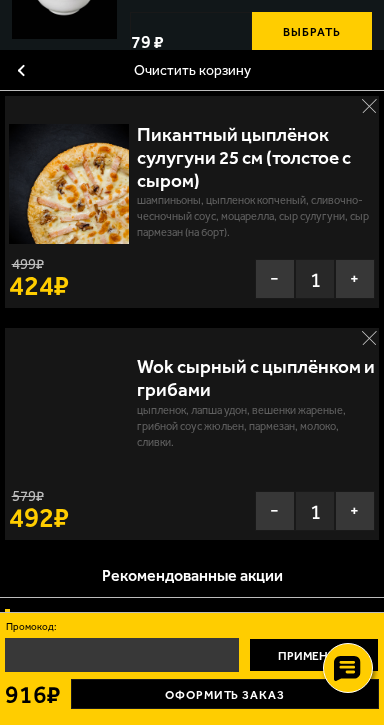 click on "Оформить заказ" at bounding box center [225, 694] 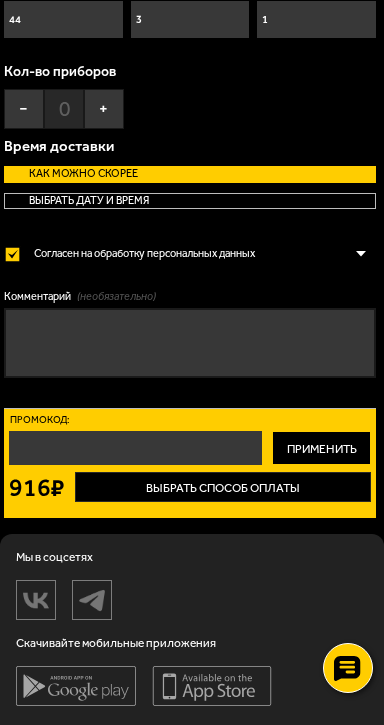 scroll, scrollTop: 0, scrollLeft: 0, axis: both 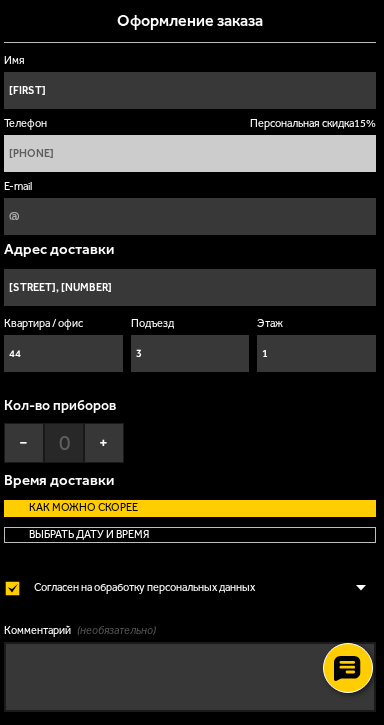 type on "улица Ленсовета, 73к1" 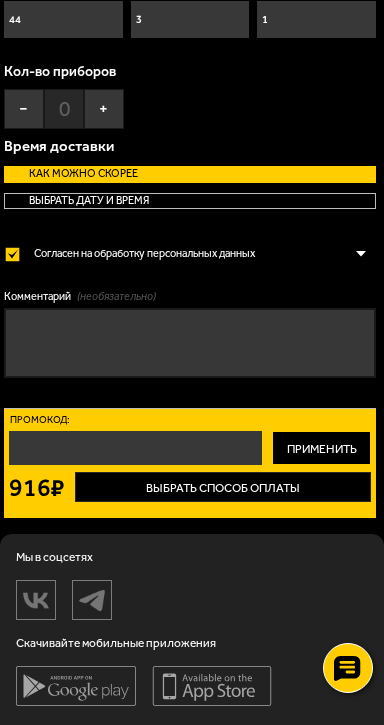 scroll, scrollTop: 571, scrollLeft: 0, axis: vertical 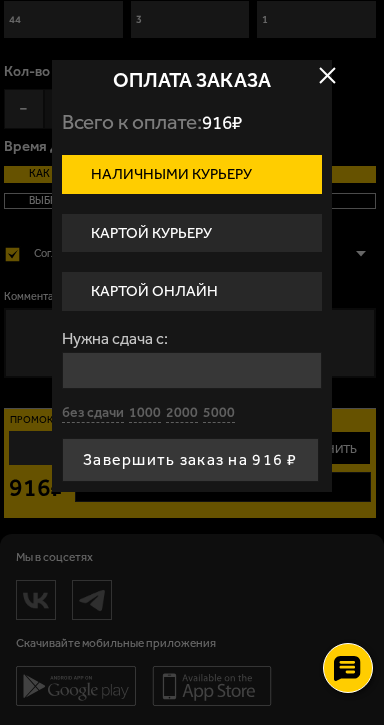 click on "Картой курьеру" at bounding box center [192, 233] 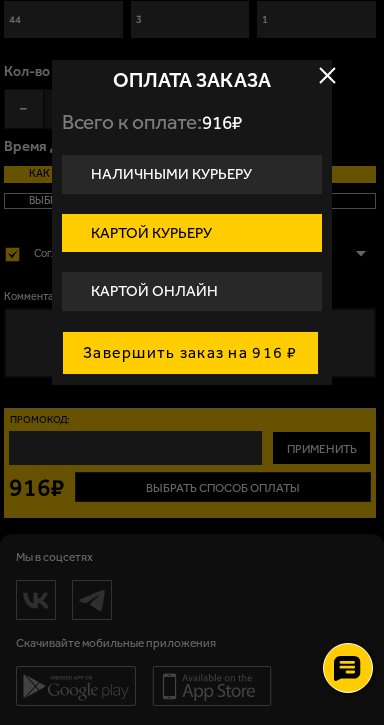 scroll, scrollTop: 191, scrollLeft: 0, axis: vertical 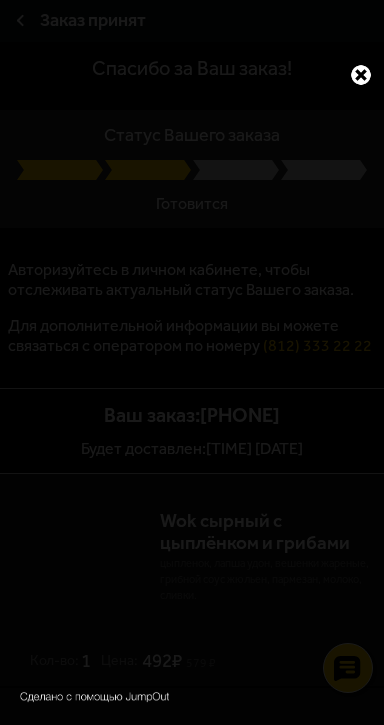 click at bounding box center (361, 75) 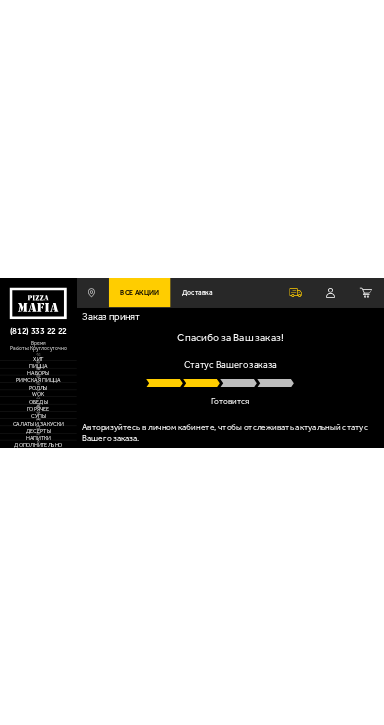 scroll, scrollTop: 0, scrollLeft: 0, axis: both 